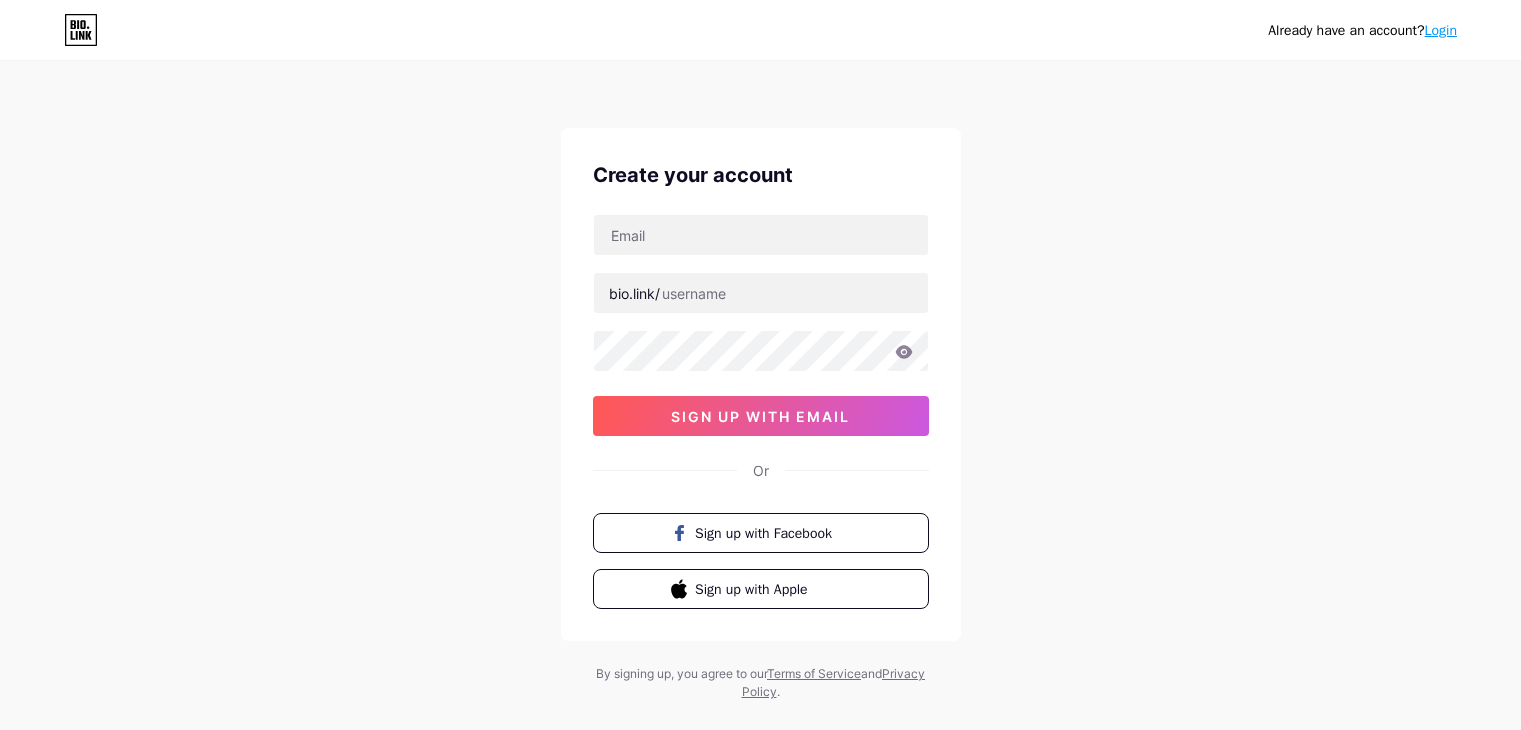 scroll, scrollTop: 0, scrollLeft: 0, axis: both 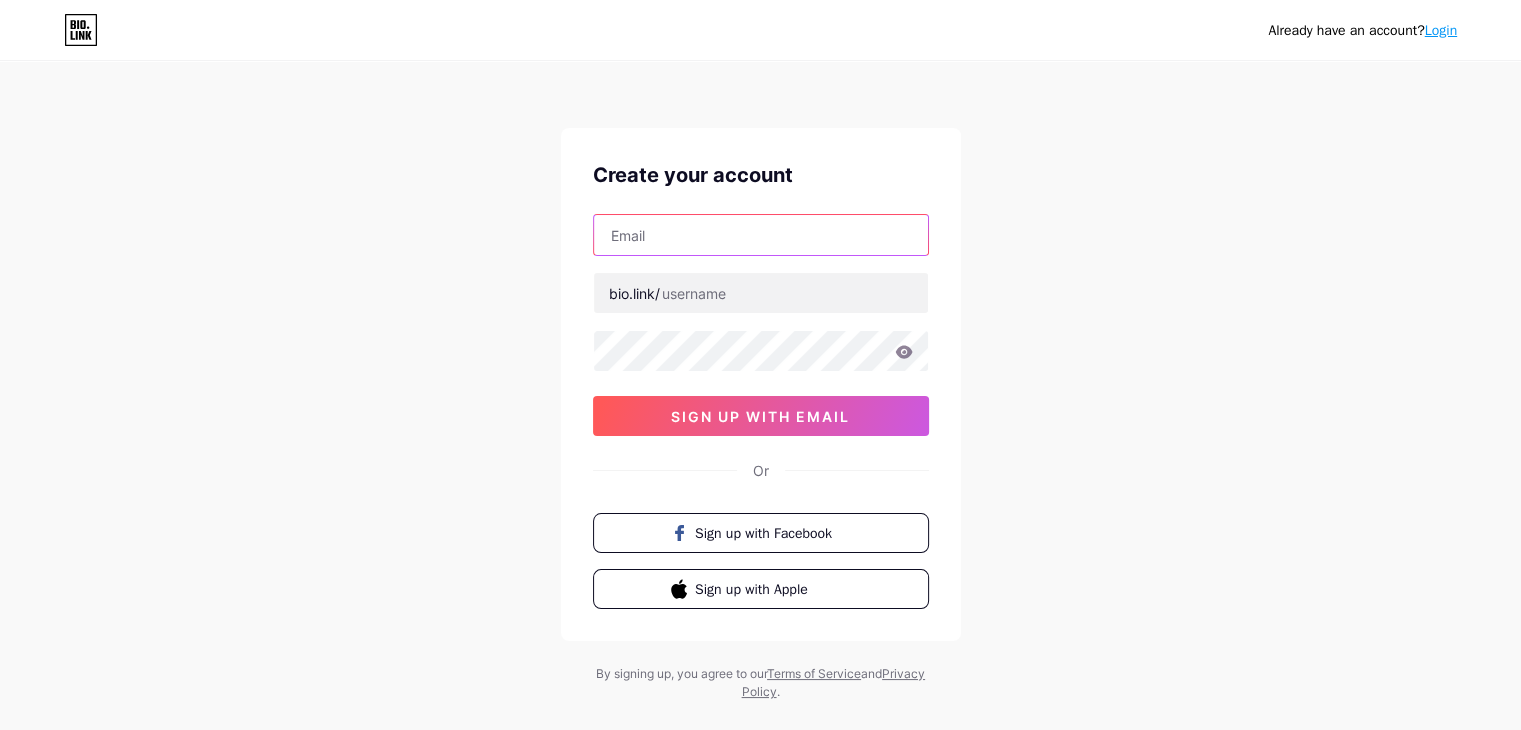 click at bounding box center (761, 235) 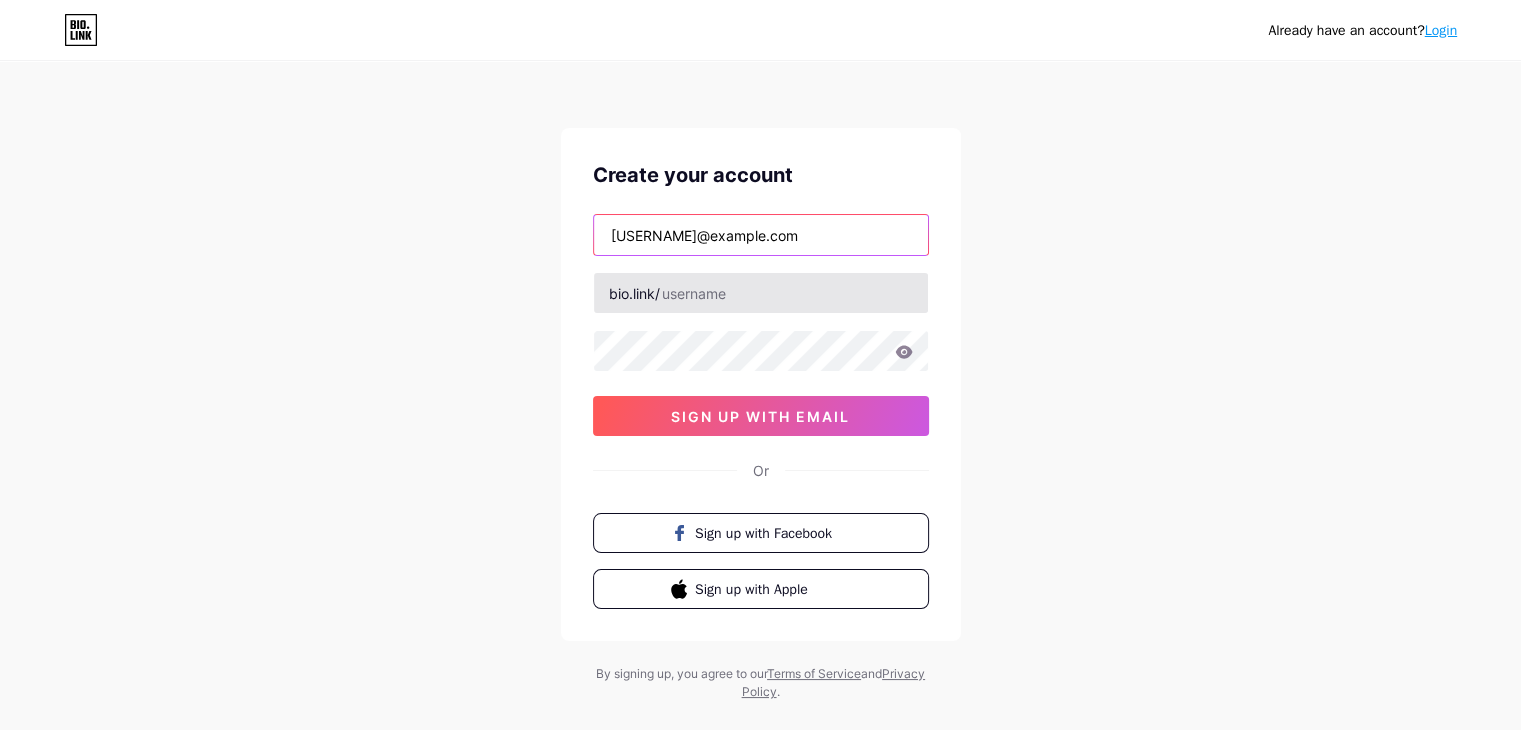 type on "[EMAIL]" 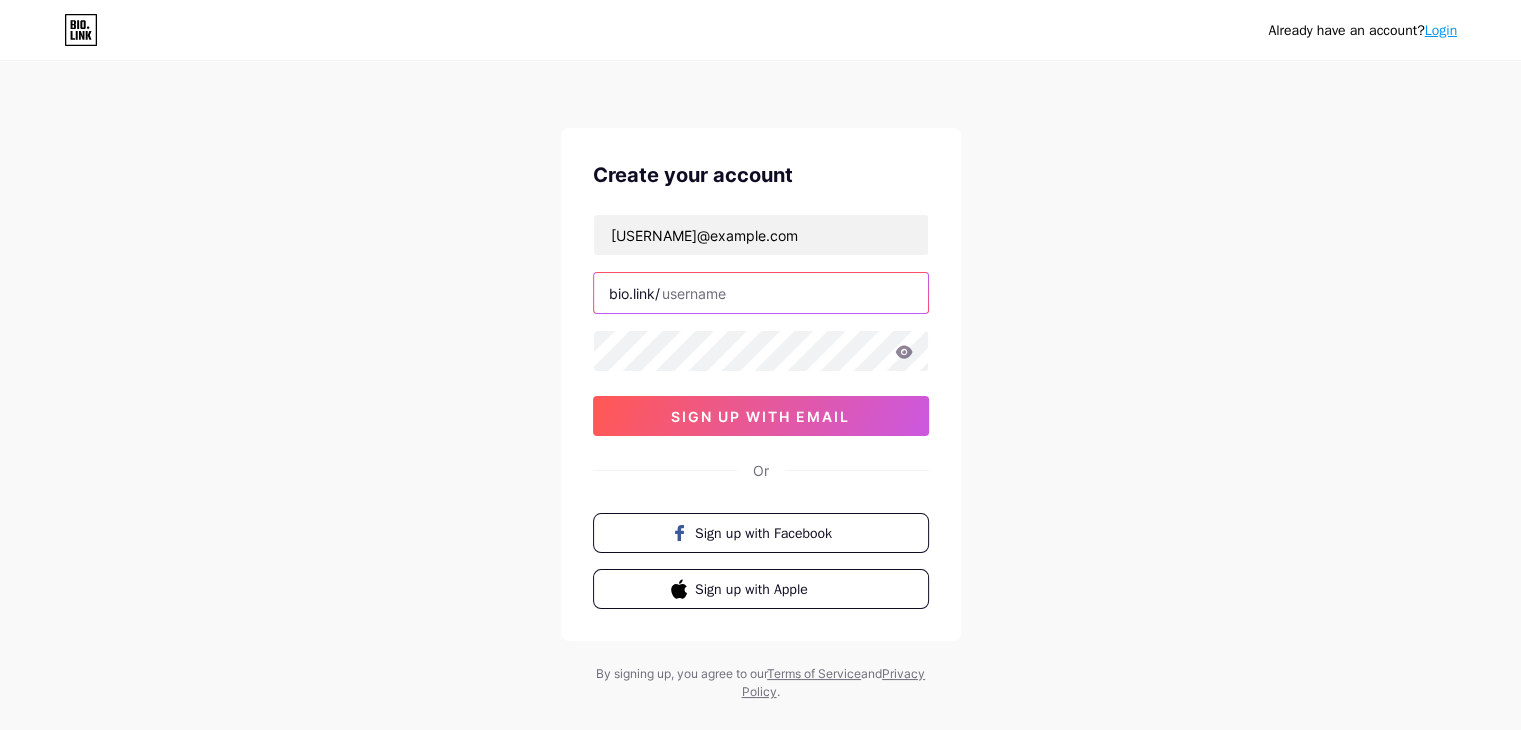 click at bounding box center [761, 293] 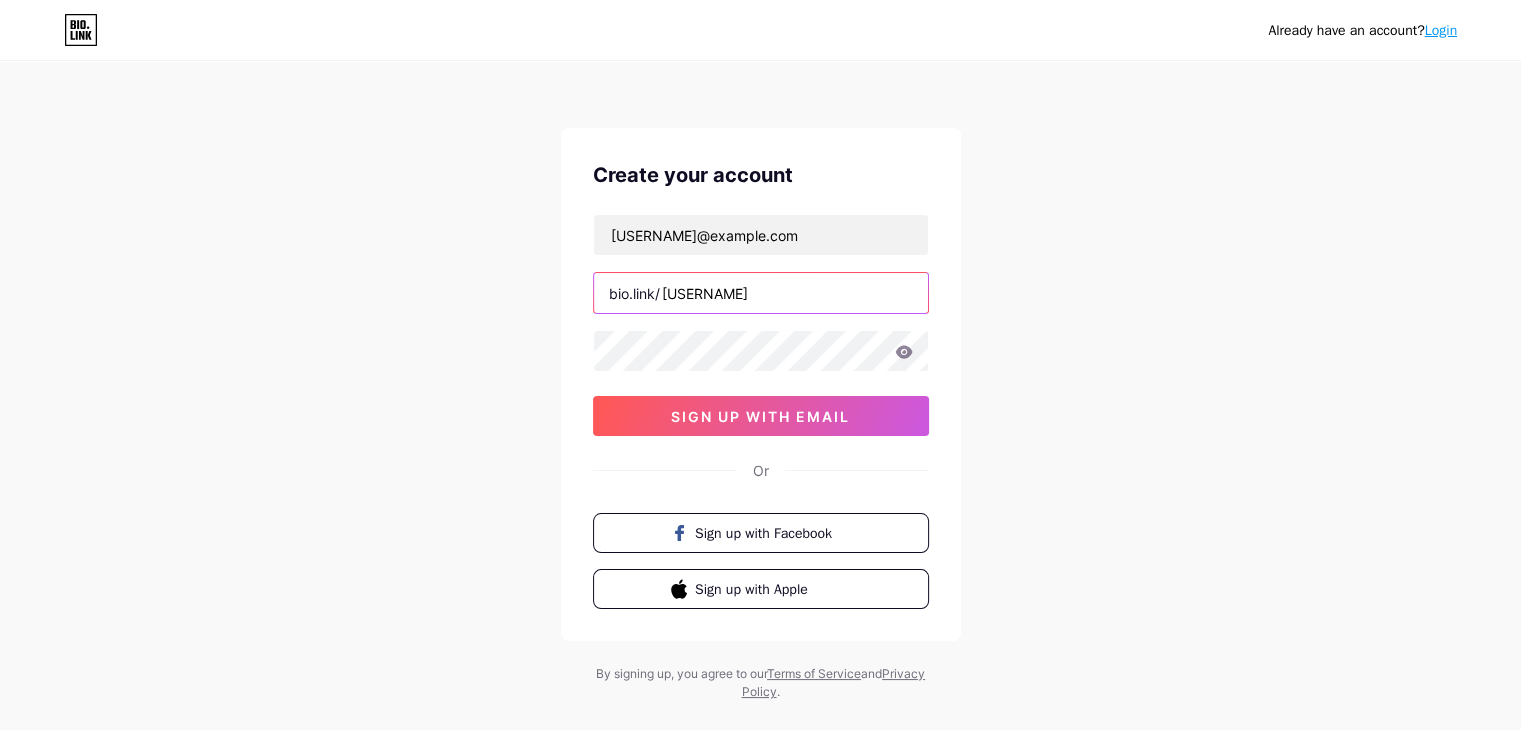 type on "[USERNAME]" 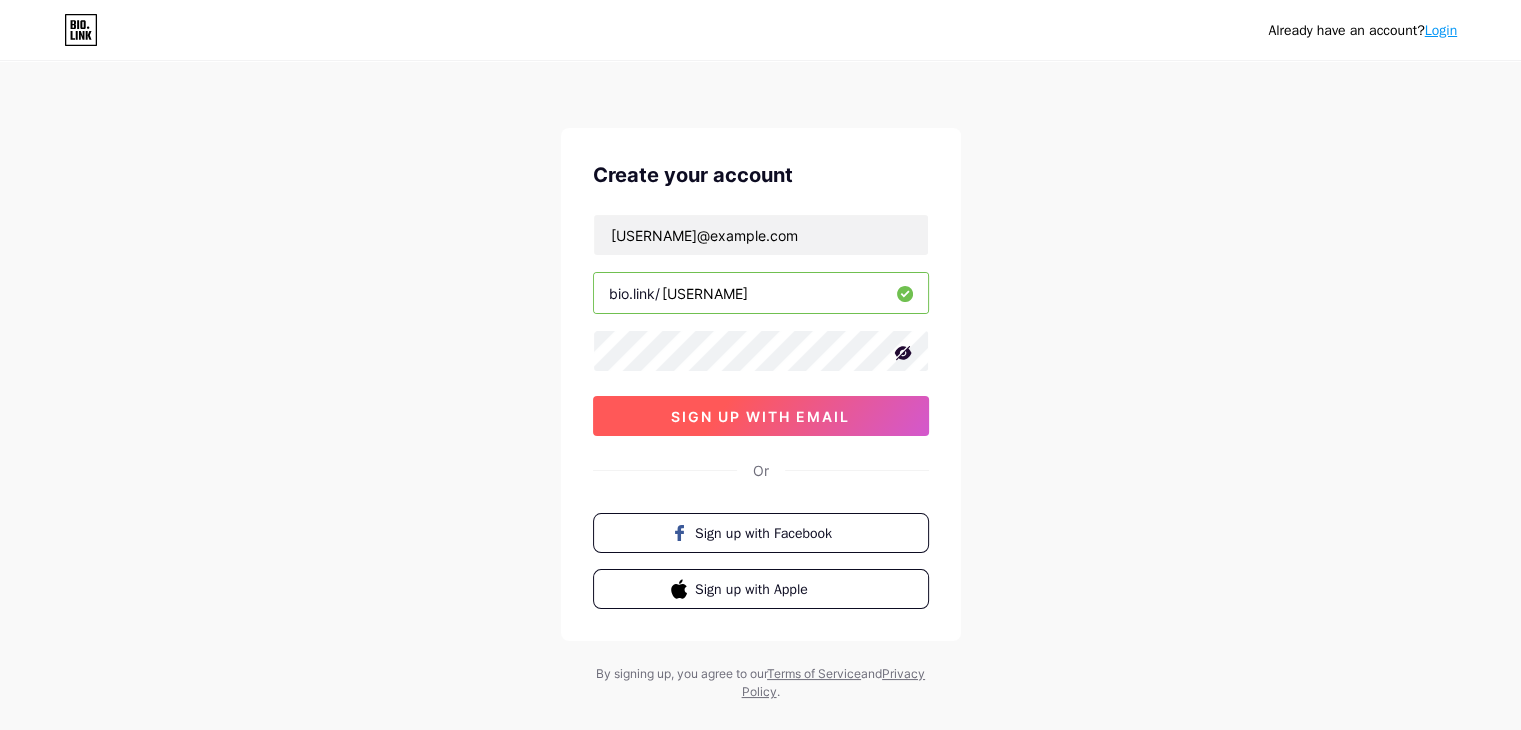 click on "sign up with email" at bounding box center [760, 416] 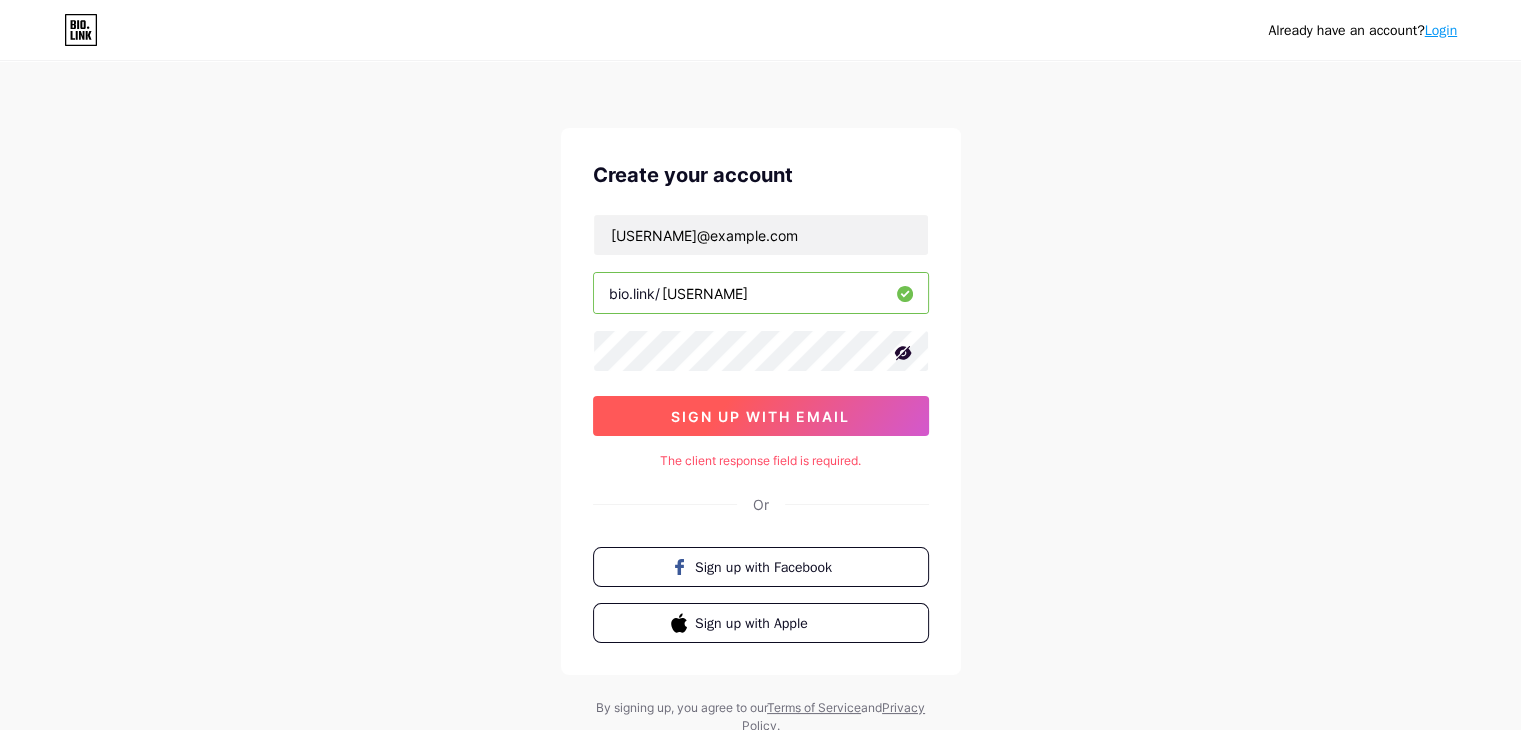 click on "sign up with email" at bounding box center (760, 416) 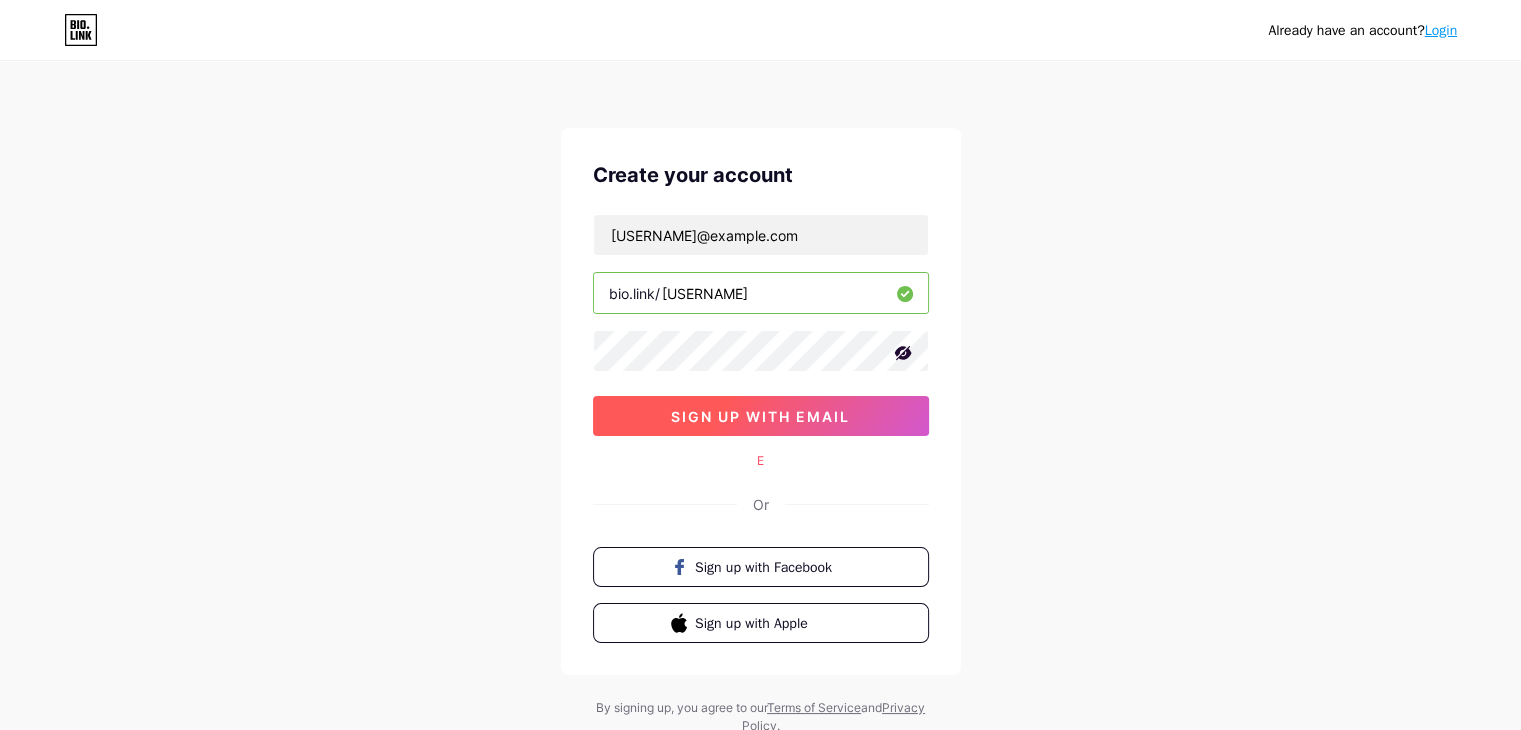click on "sign up with email" at bounding box center (760, 416) 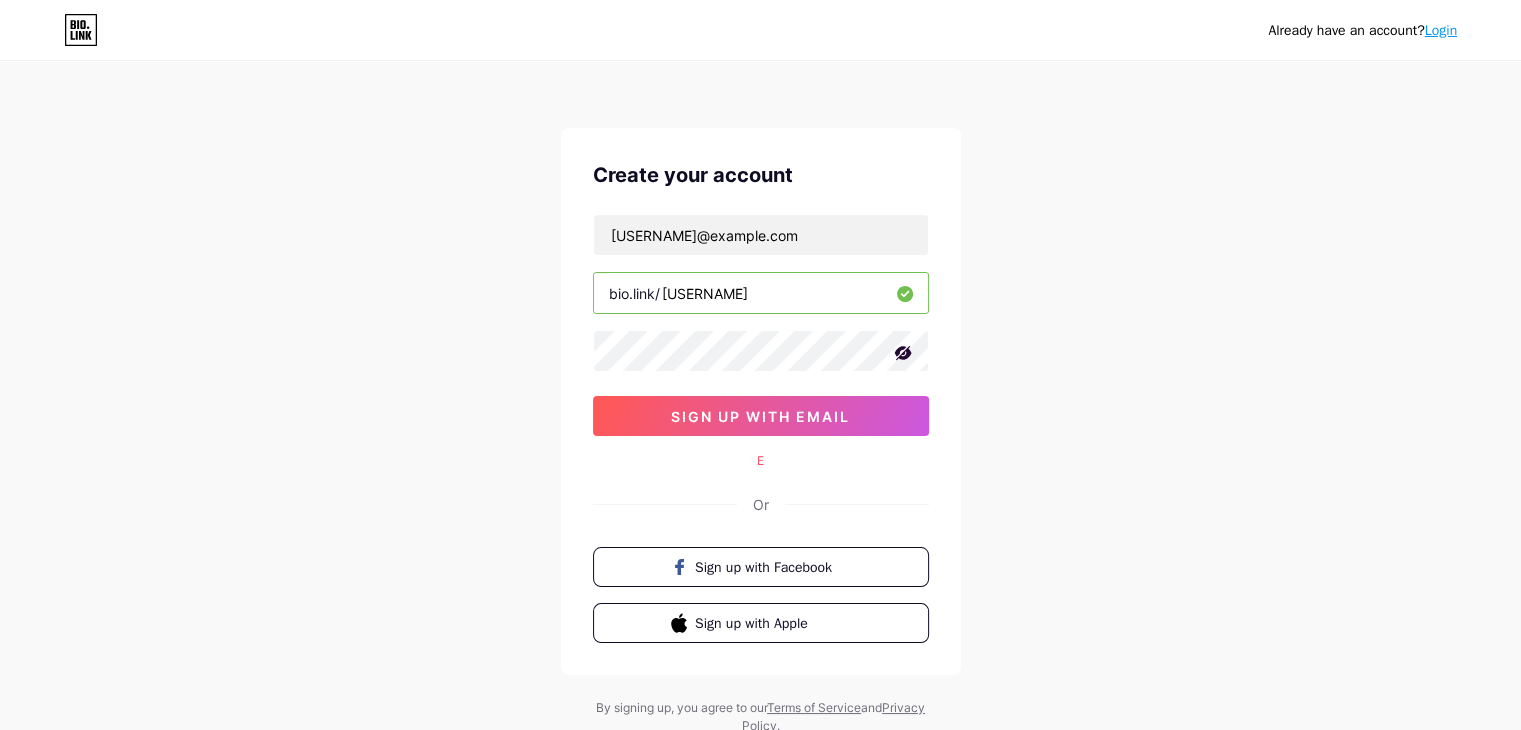 click at bounding box center (902, 353) 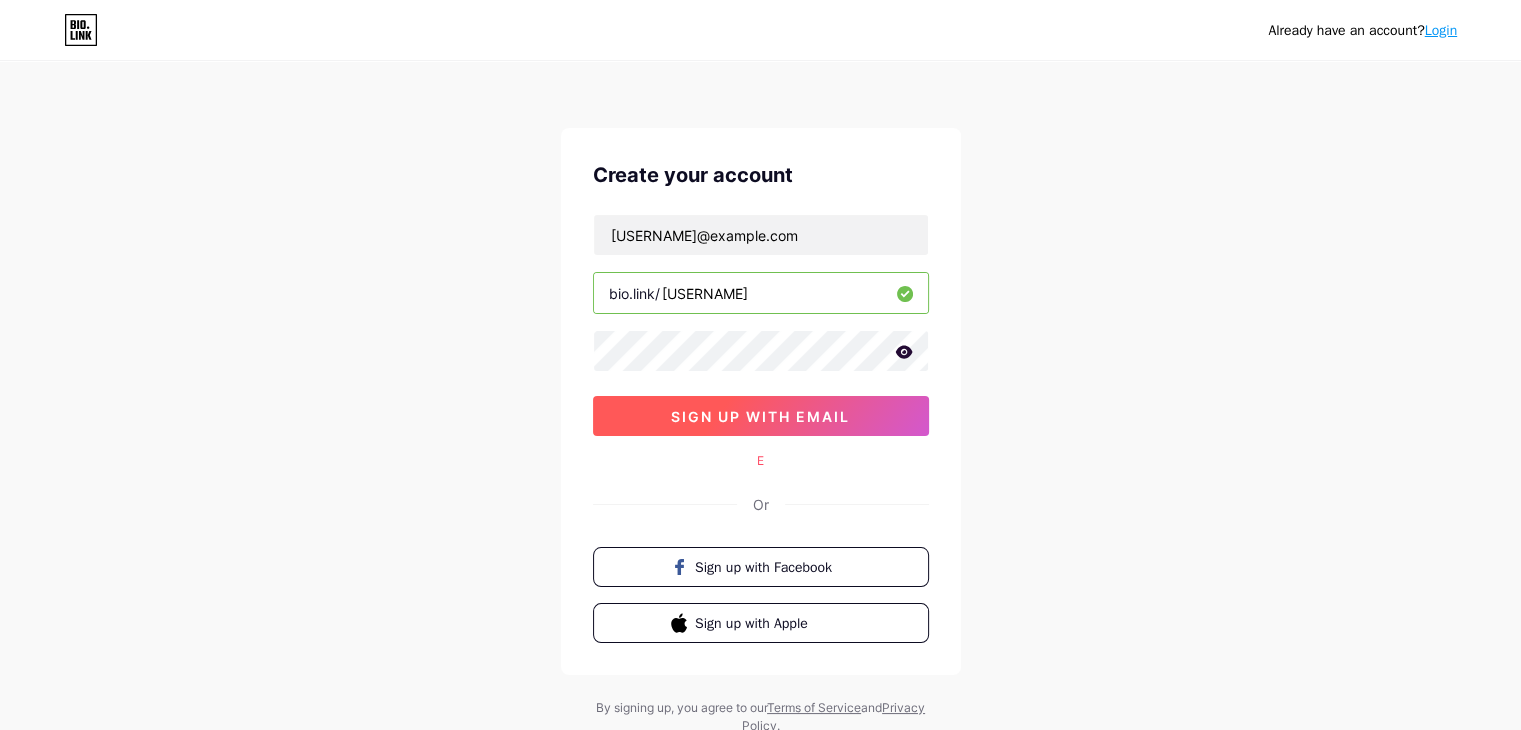 click on "sign up with email" at bounding box center (761, 416) 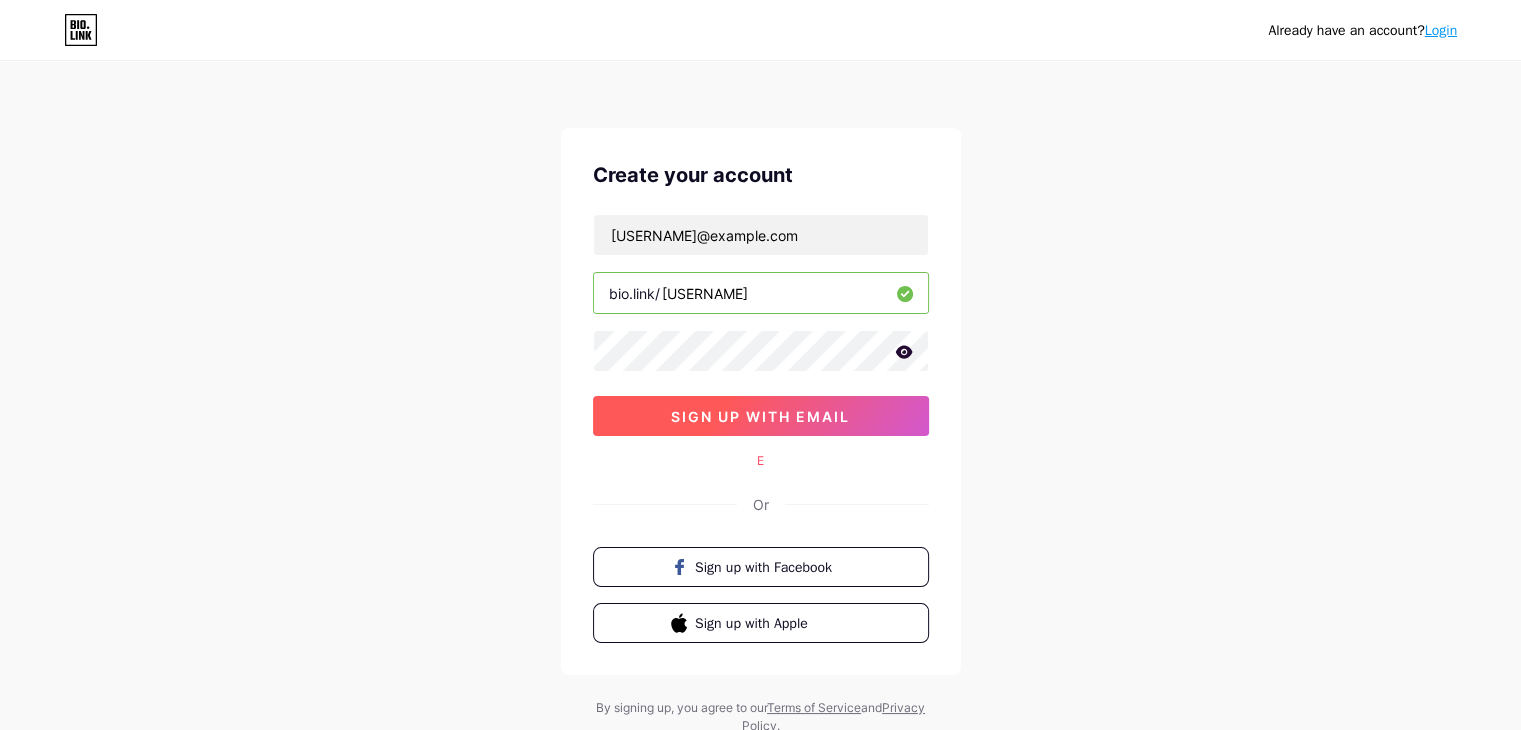 click on "sign up with email" at bounding box center (761, 416) 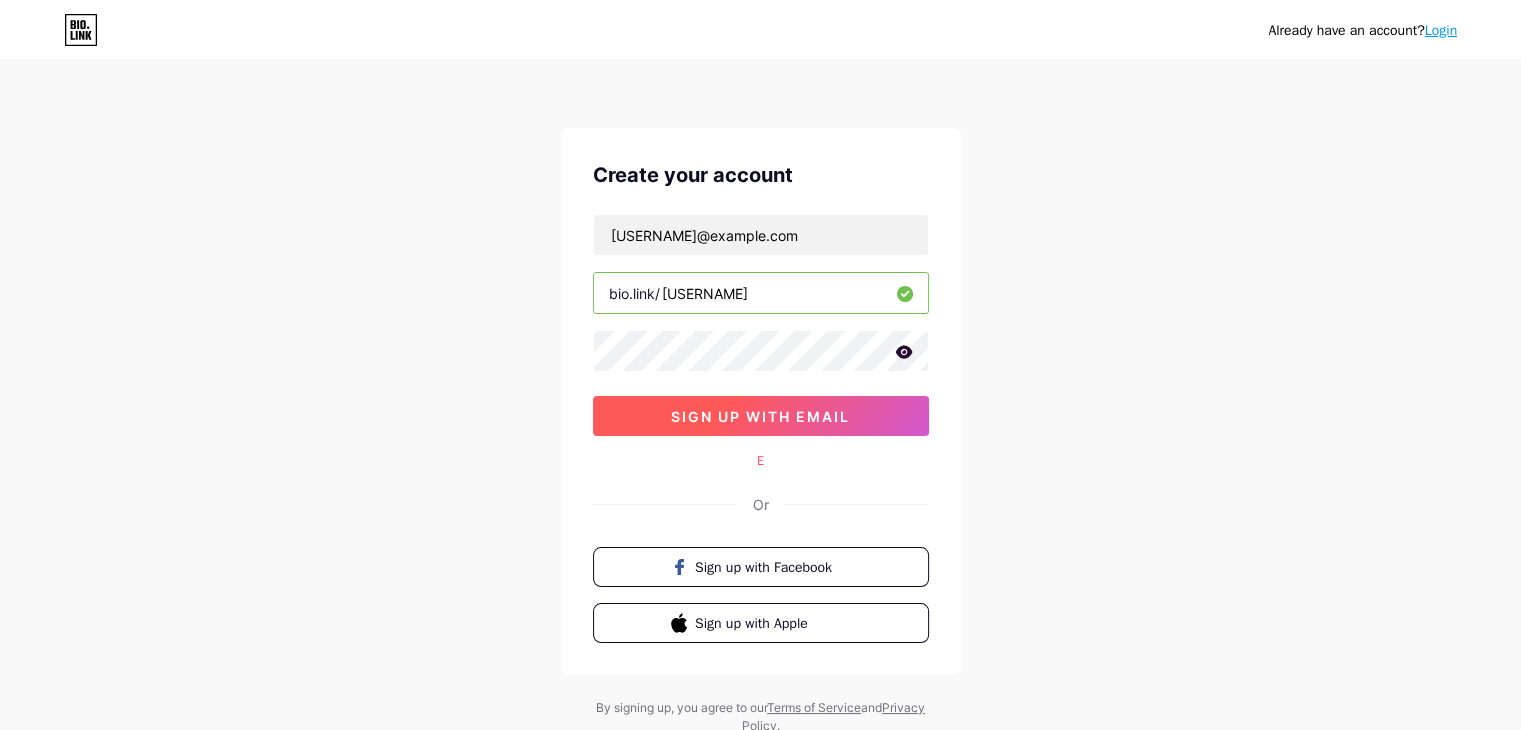 click on "sign up with email" at bounding box center (760, 416) 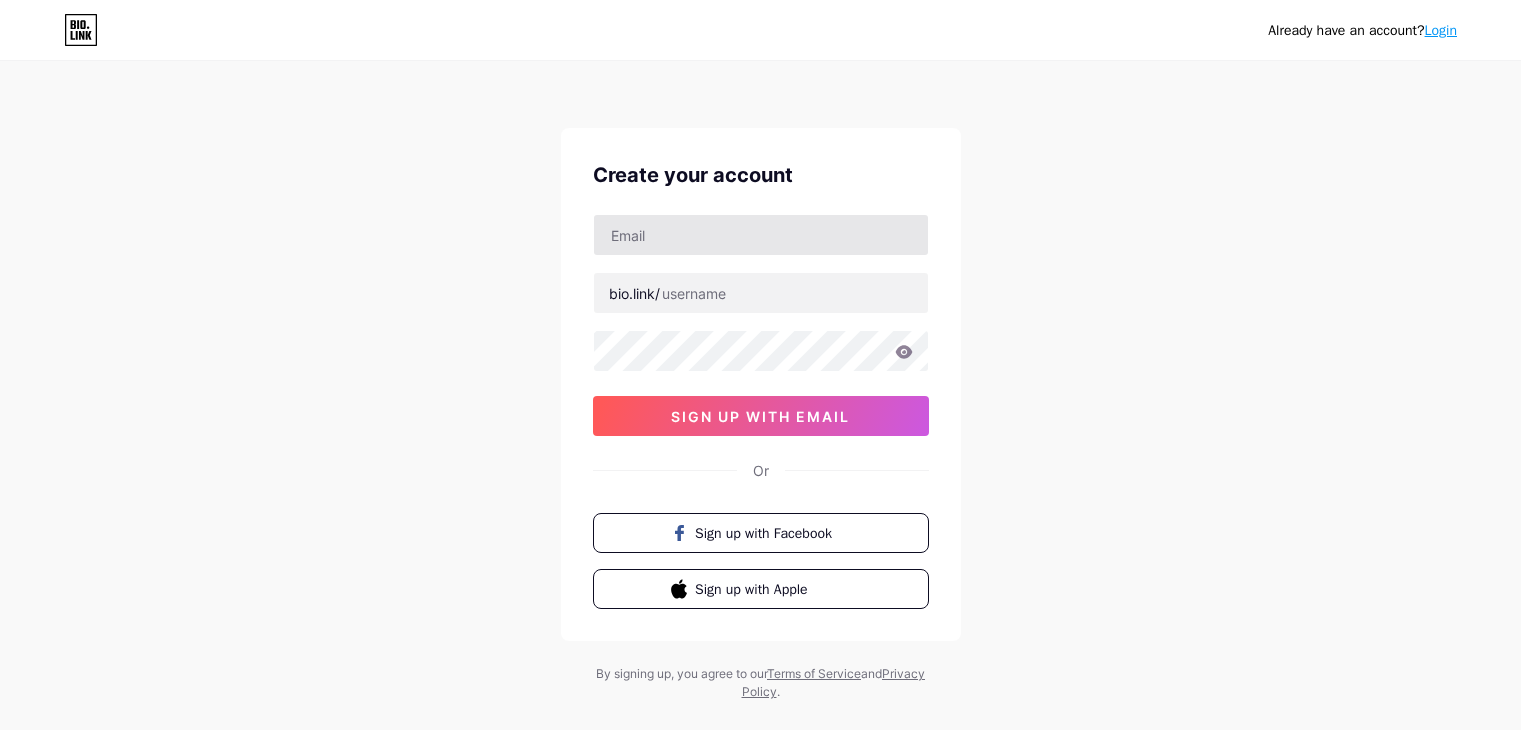 scroll, scrollTop: 0, scrollLeft: 0, axis: both 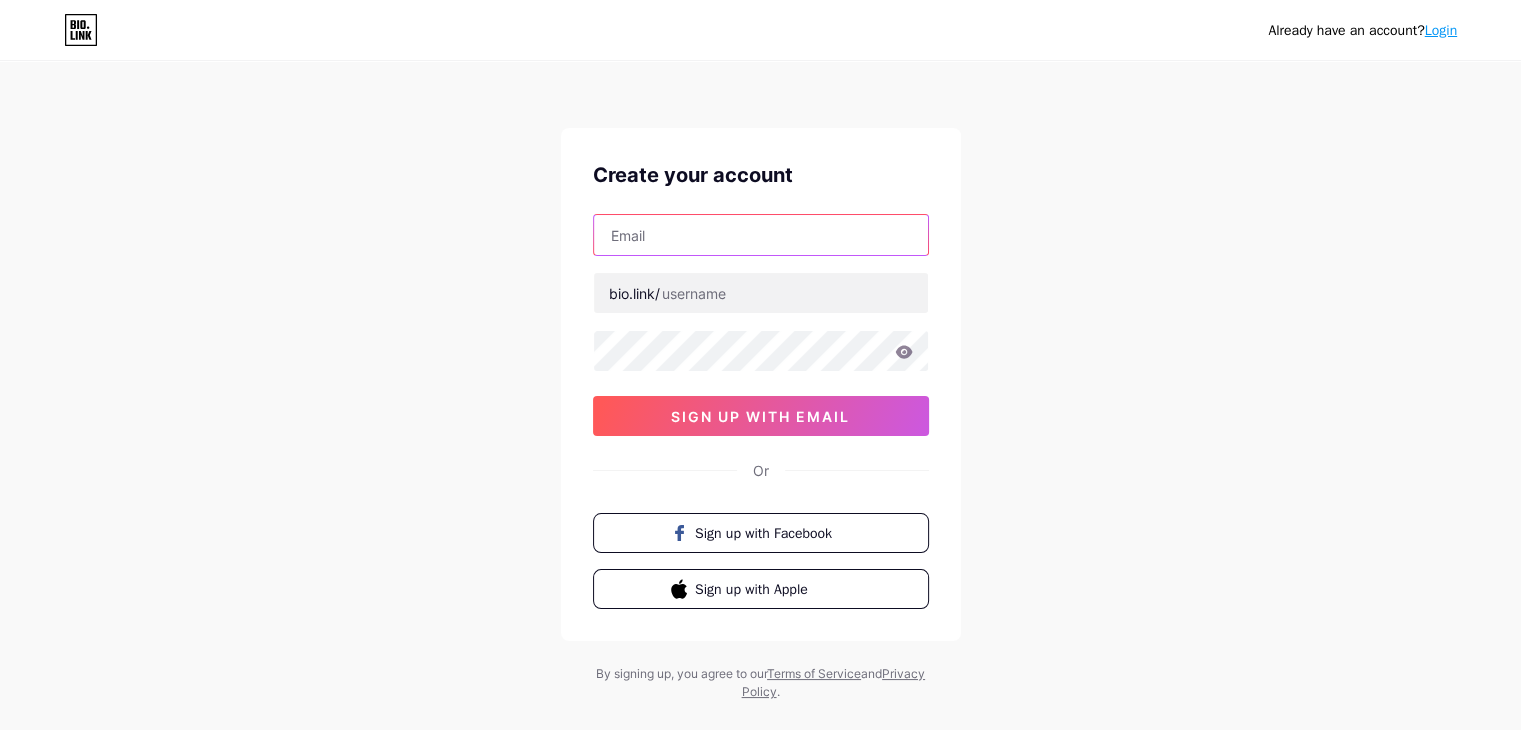 click at bounding box center [761, 235] 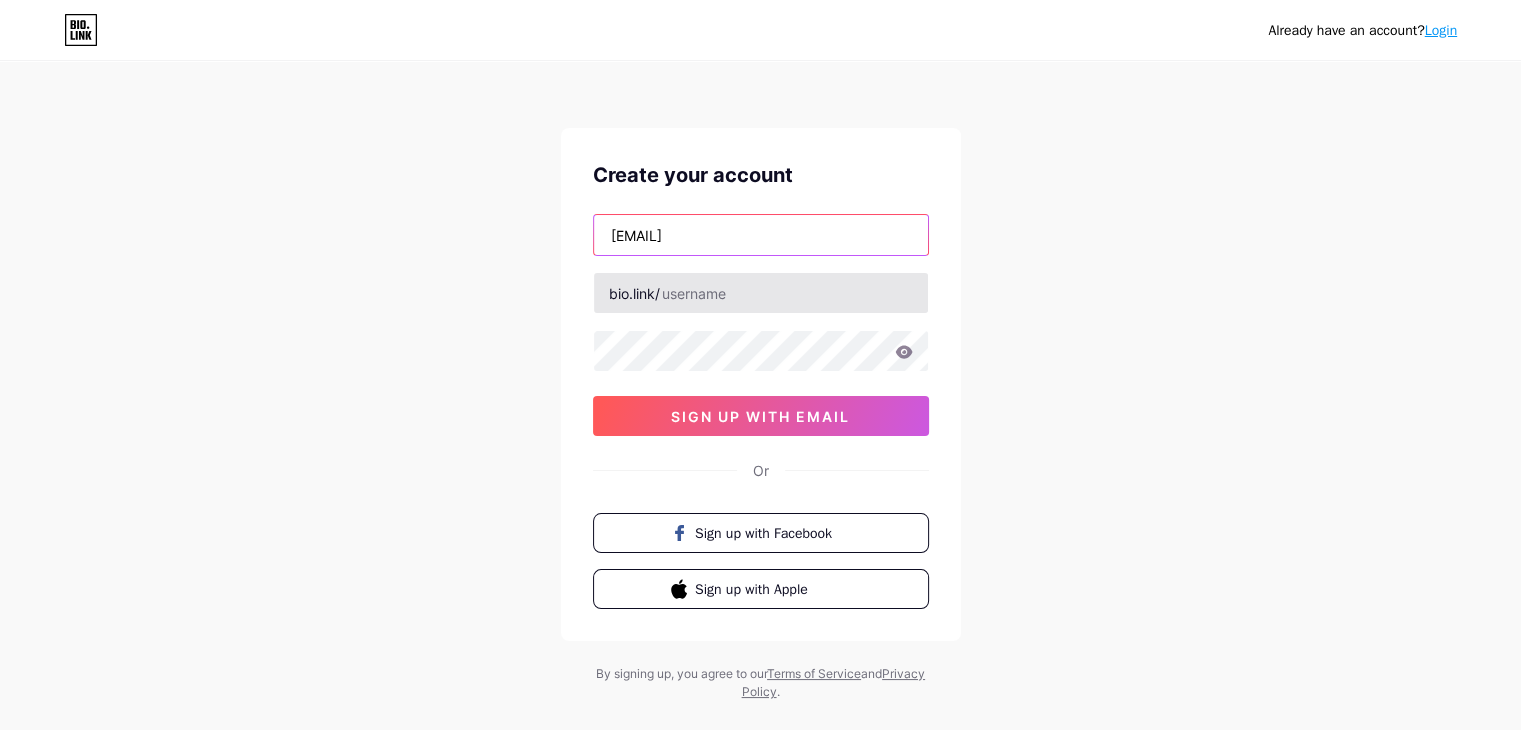 type on "[EMAIL]" 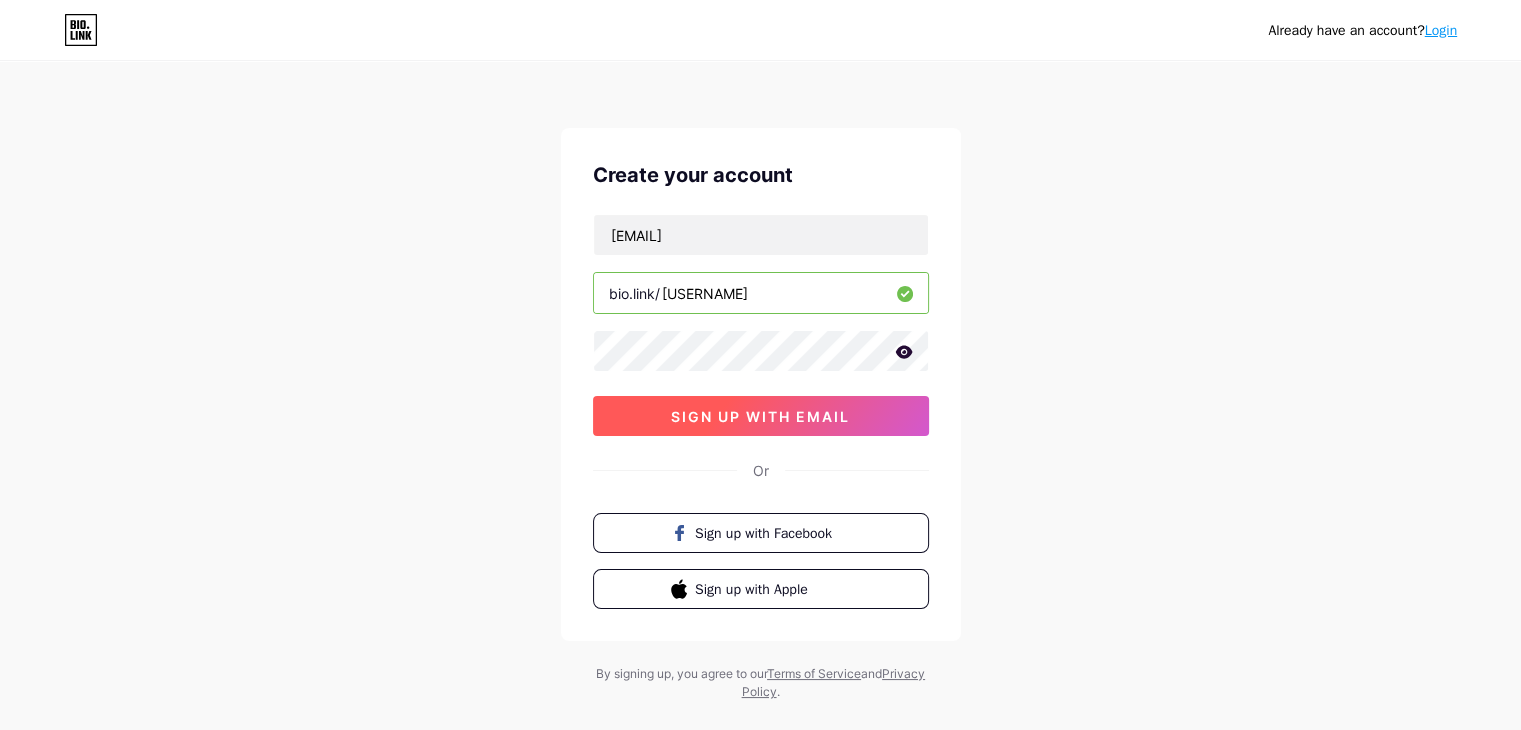 click on "sign up with email" at bounding box center (761, 416) 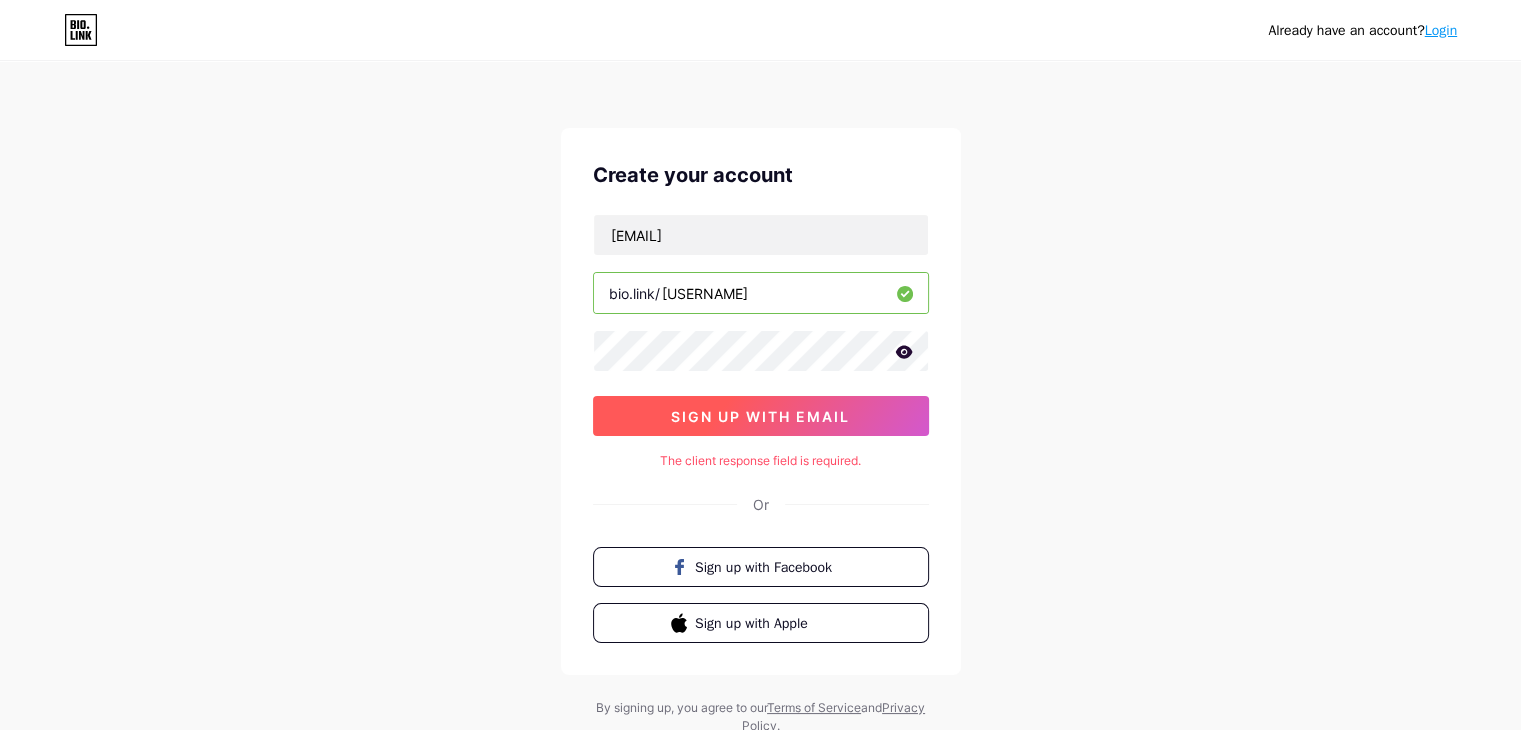 click on "sign up with email" at bounding box center [760, 416] 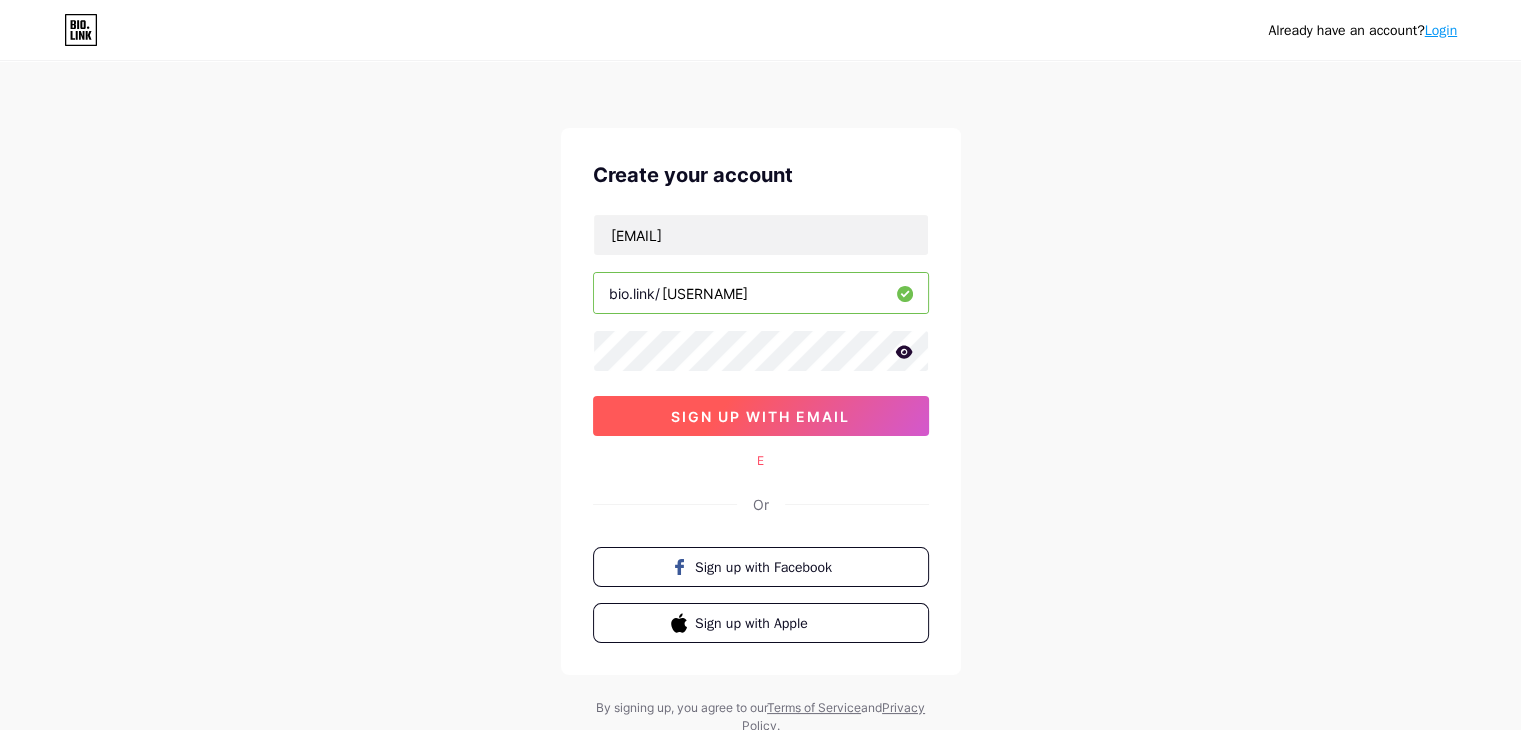 click on "sign up with email" at bounding box center (760, 416) 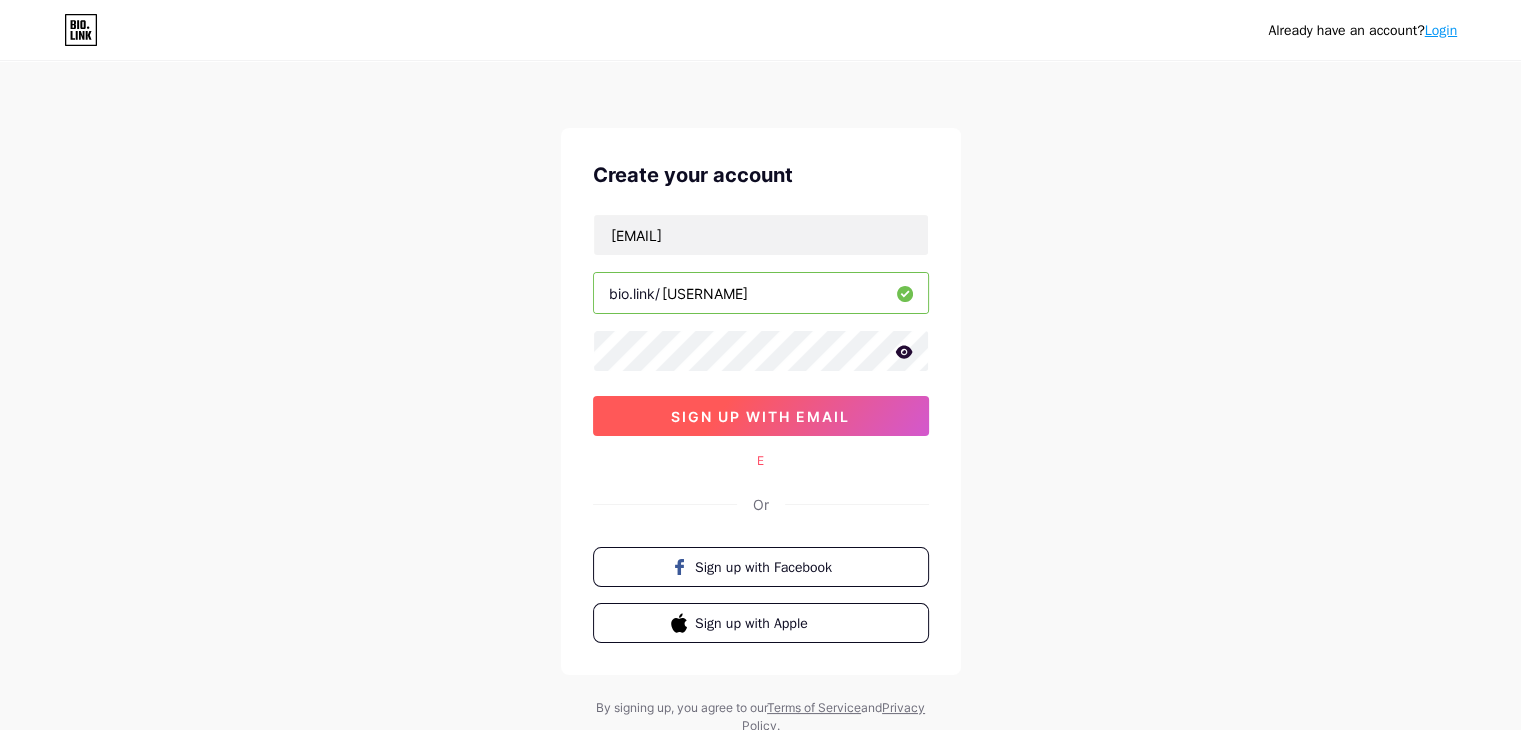 click on "sign up with email" at bounding box center [760, 416] 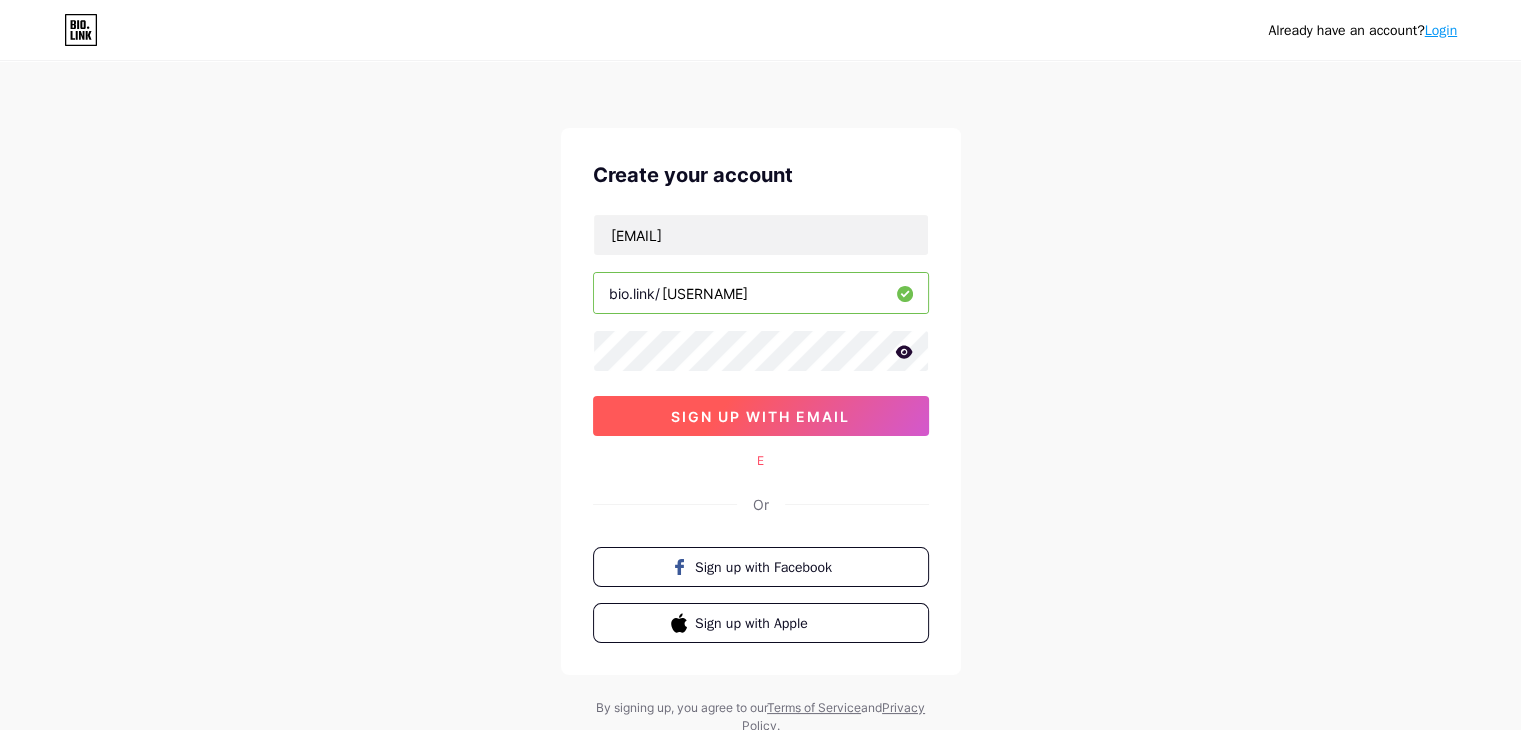 click on "sign up with email" at bounding box center [761, 416] 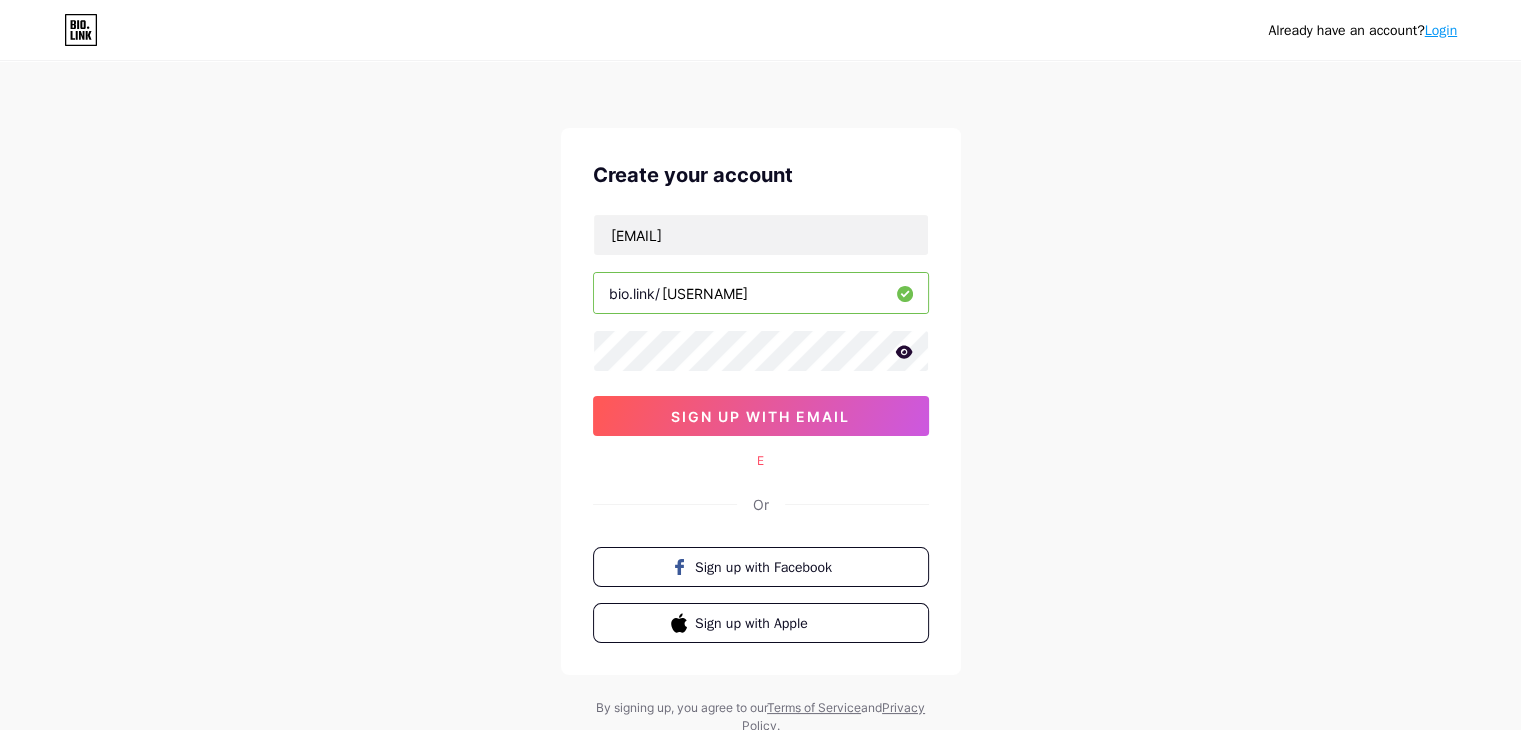 click at bounding box center (0, 0) 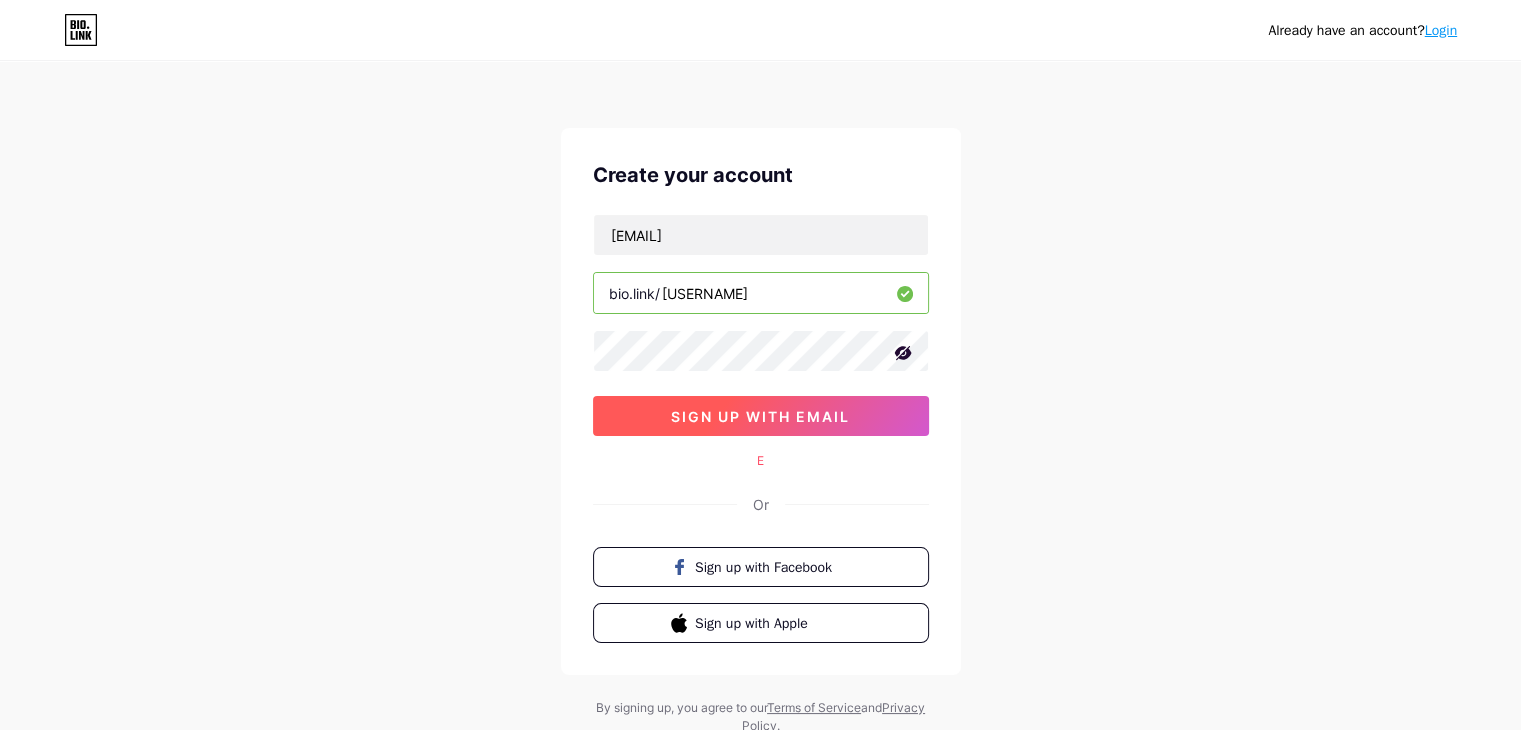 click on "sign up with email" at bounding box center (760, 416) 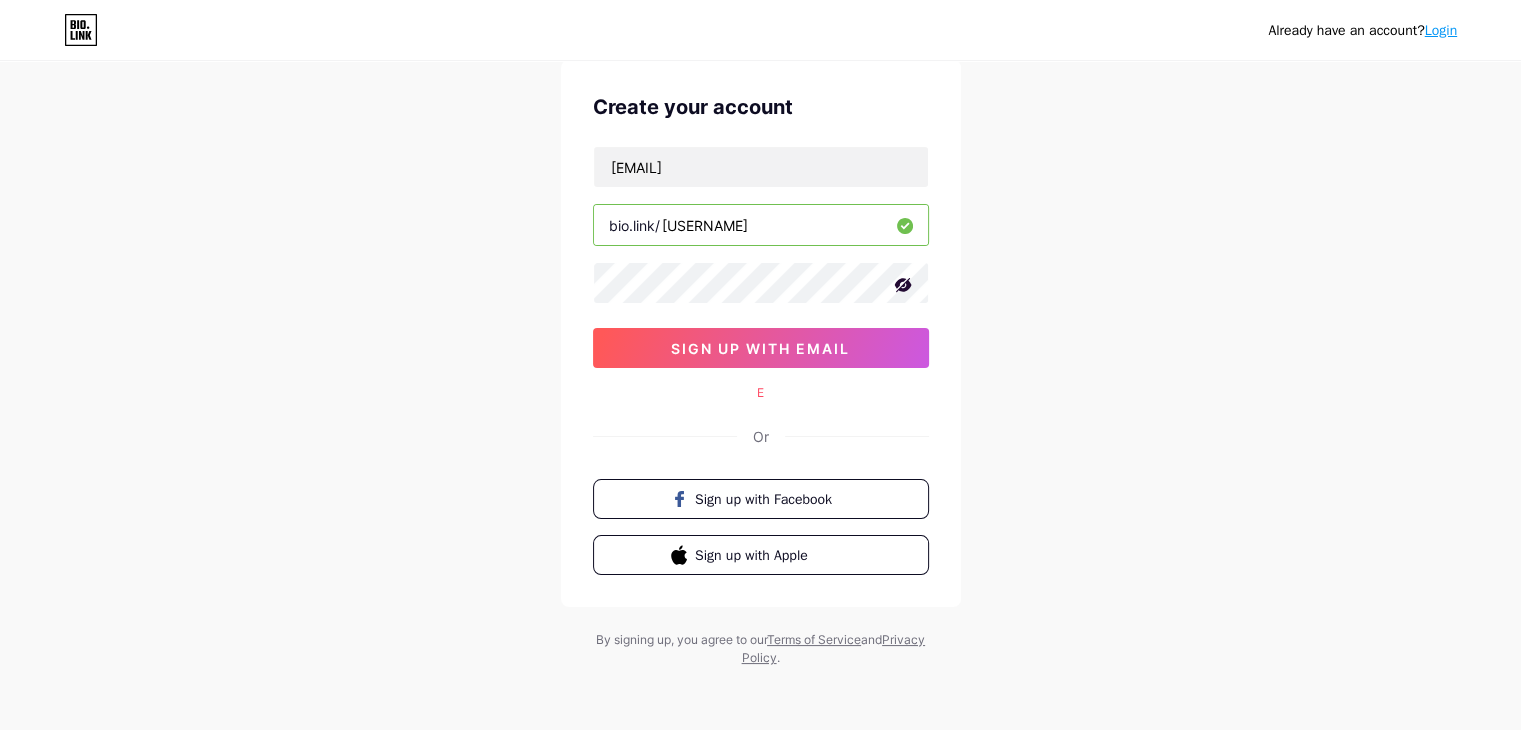 scroll, scrollTop: 0, scrollLeft: 0, axis: both 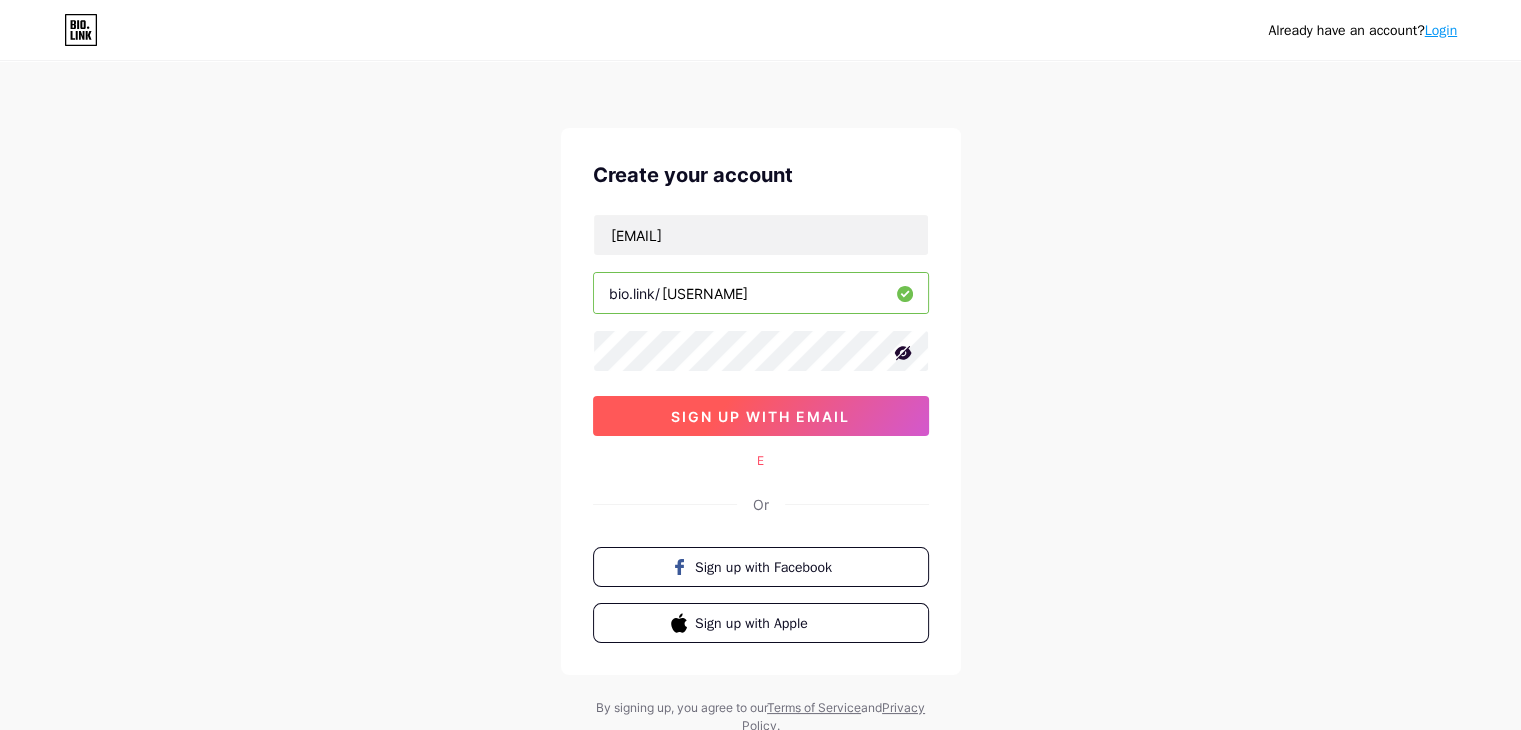 click on "sign up with email" at bounding box center (760, 416) 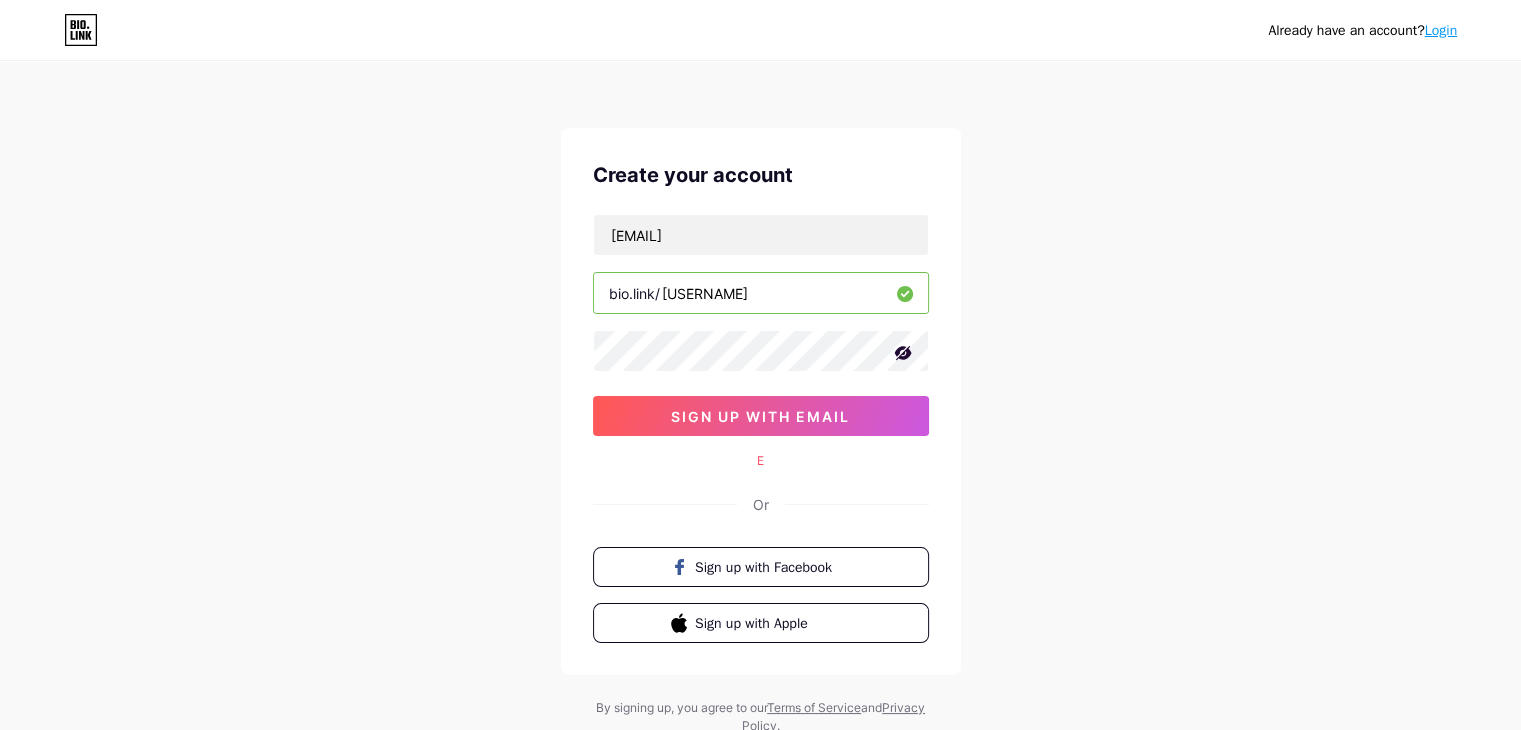 click at bounding box center (81, 30) 